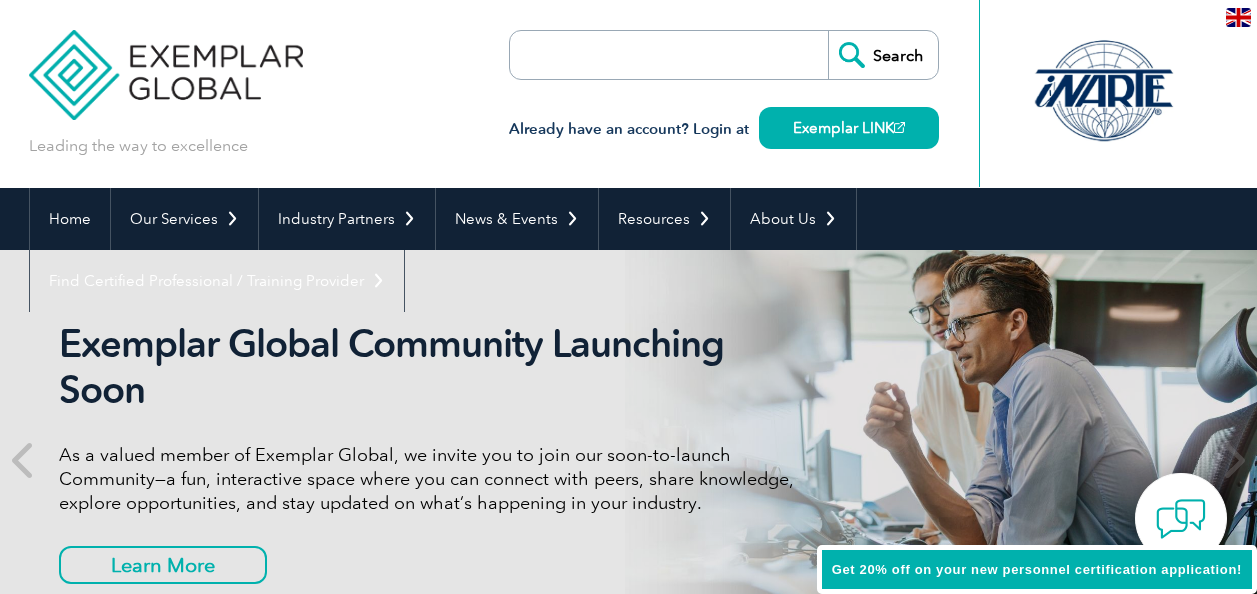 scroll, scrollTop: 0, scrollLeft: 0, axis: both 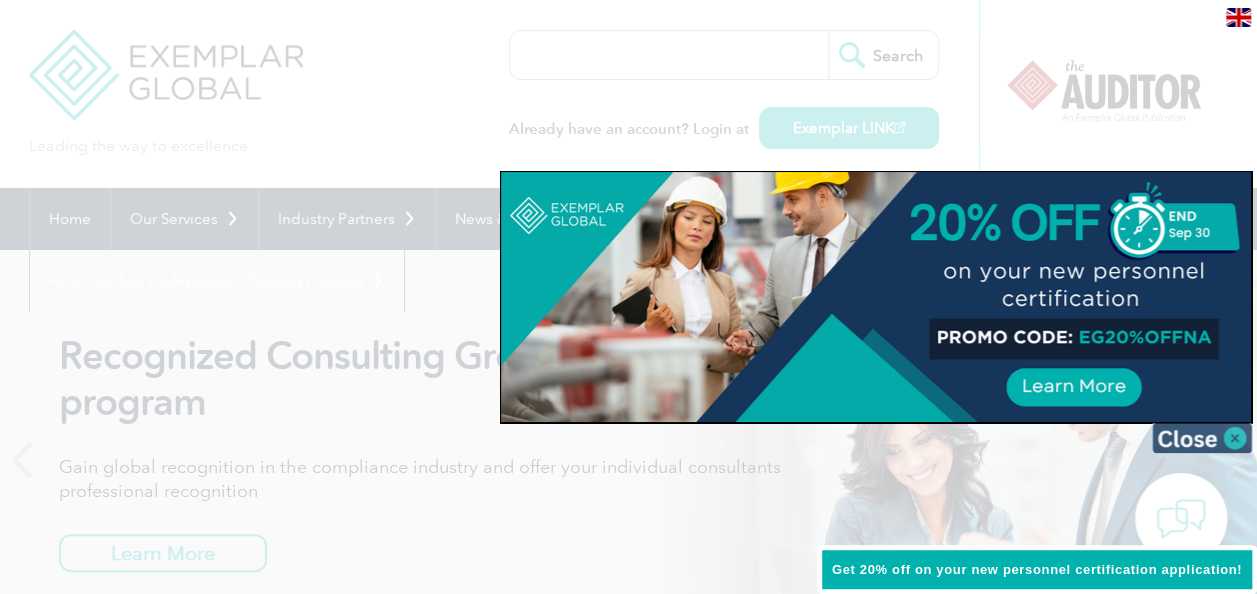 click at bounding box center (1202, 438) 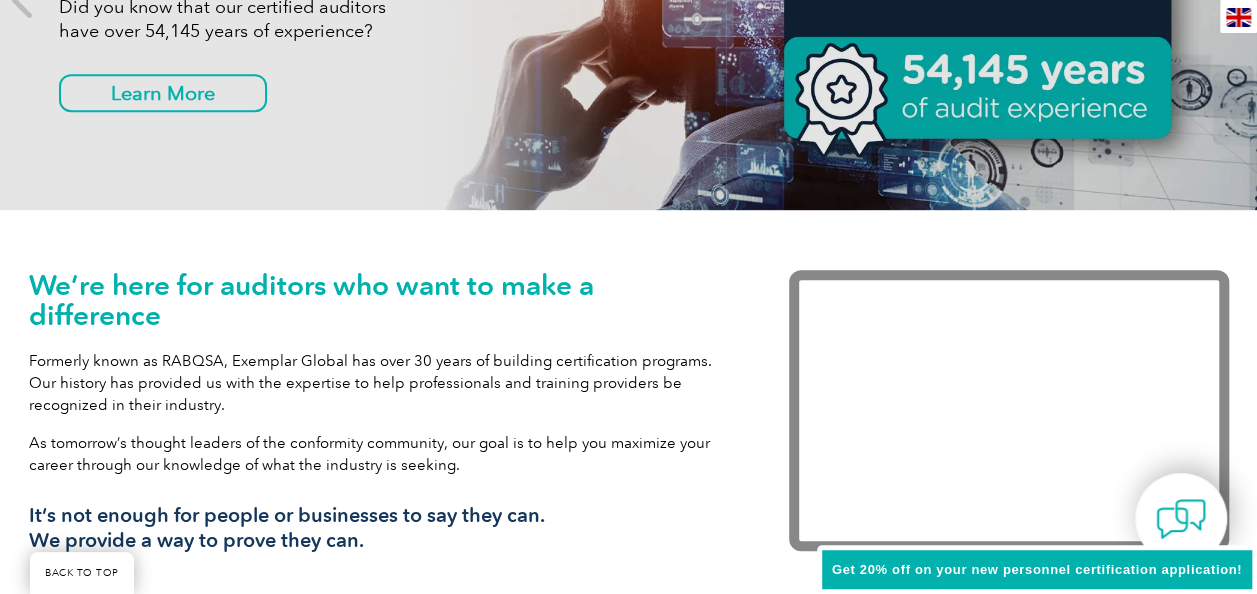 scroll, scrollTop: 480, scrollLeft: 0, axis: vertical 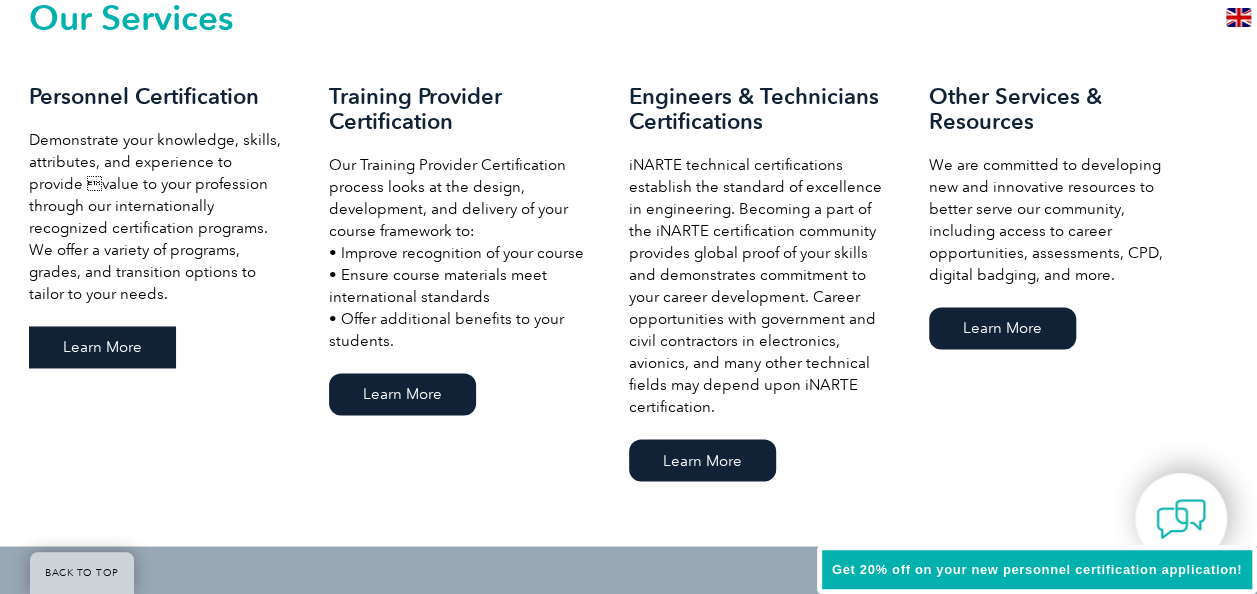 click on "Learn More" at bounding box center [102, 347] 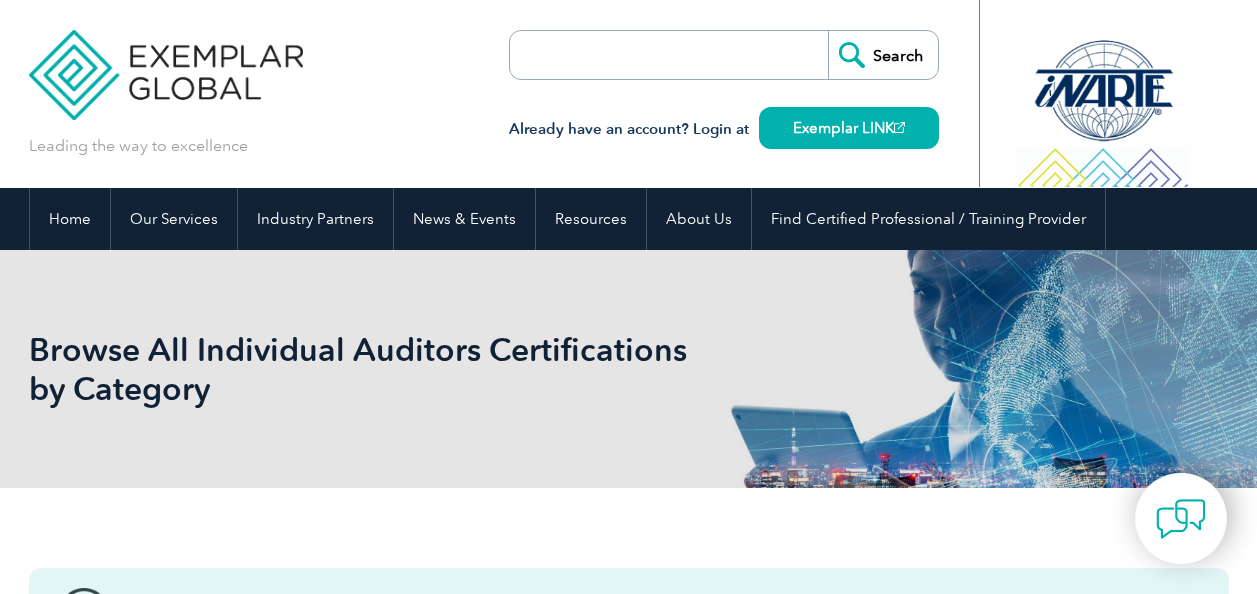 scroll, scrollTop: 0, scrollLeft: 0, axis: both 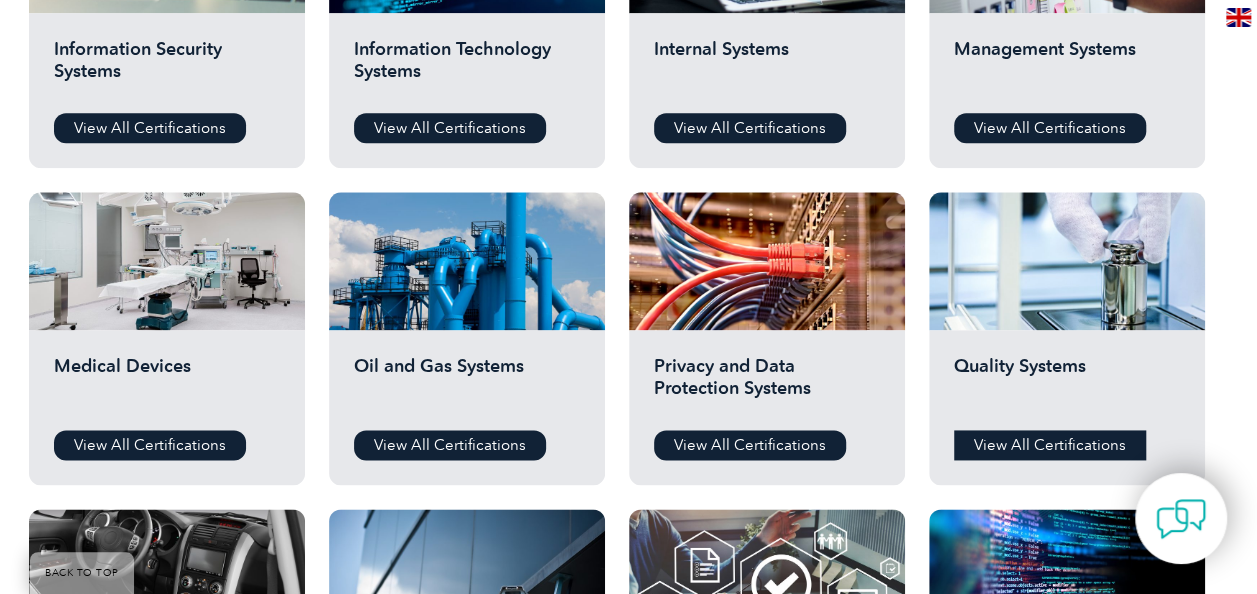 click on "View All Certifications" at bounding box center (1050, 445) 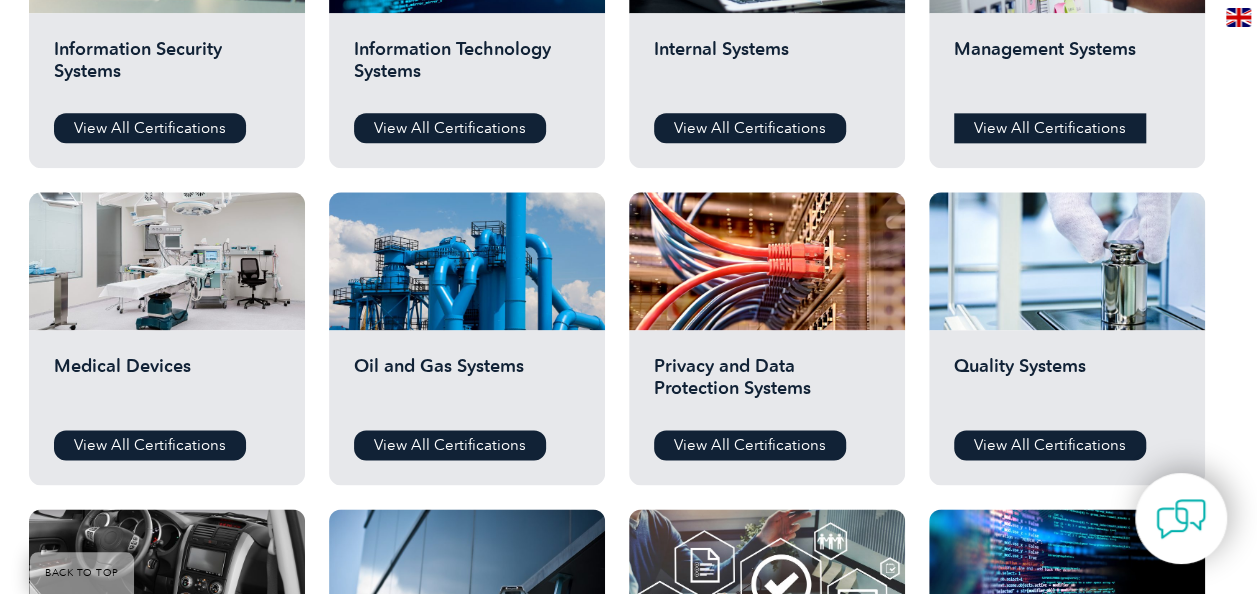 click on "View All Certifications" at bounding box center (1050, 128) 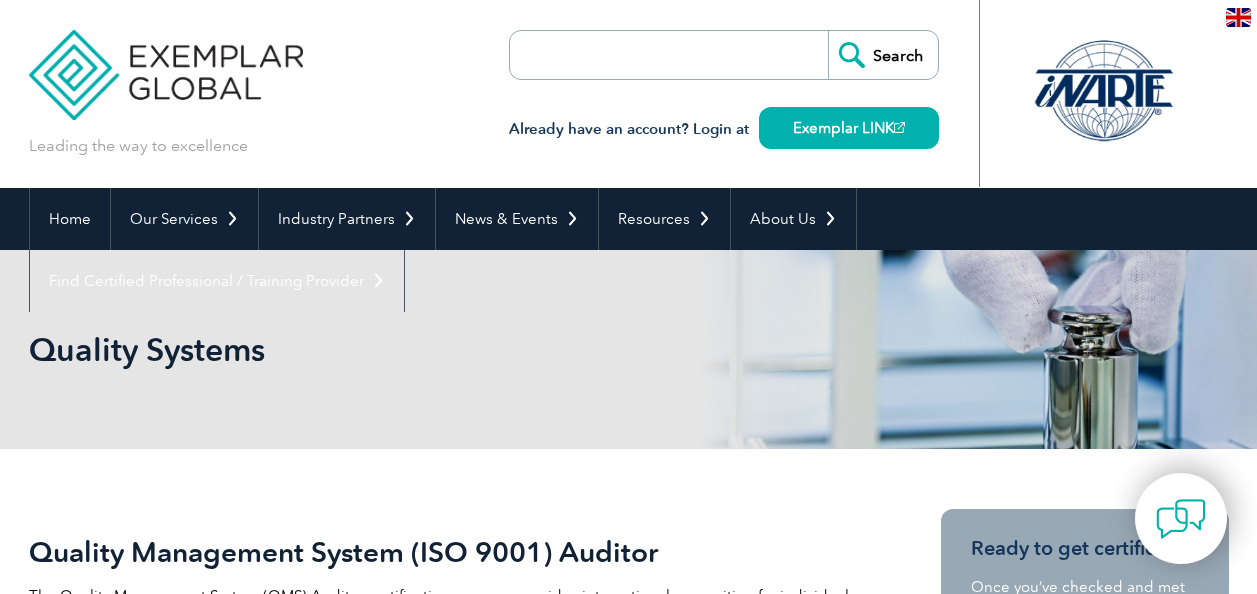 scroll, scrollTop: 0, scrollLeft: 0, axis: both 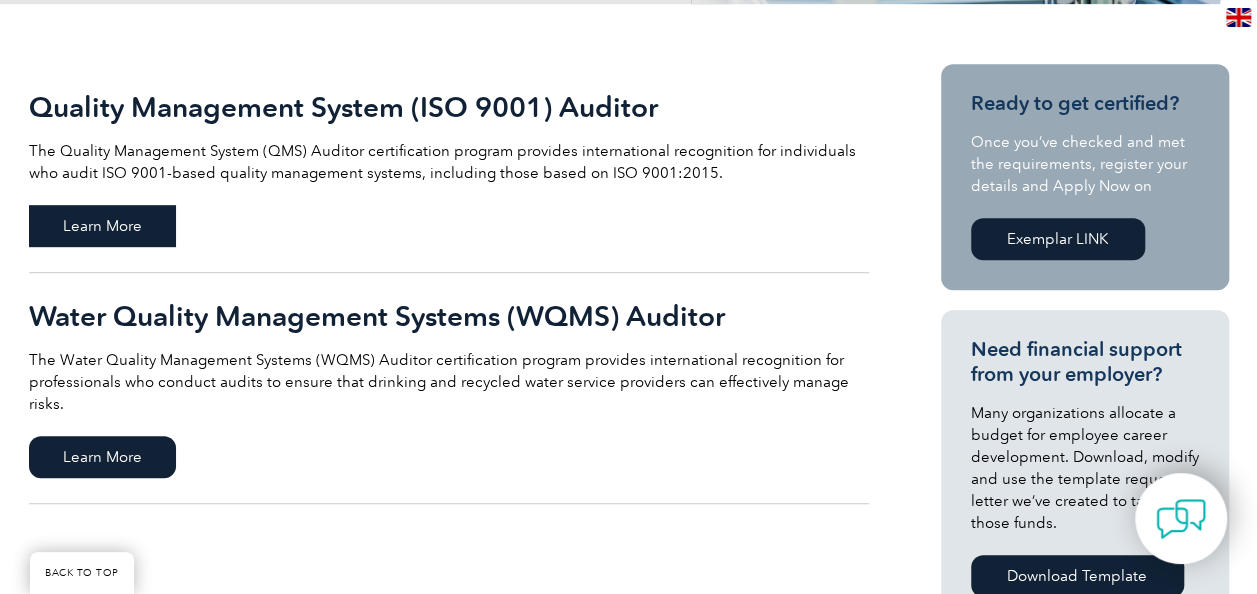 click on "Learn More" at bounding box center (102, 226) 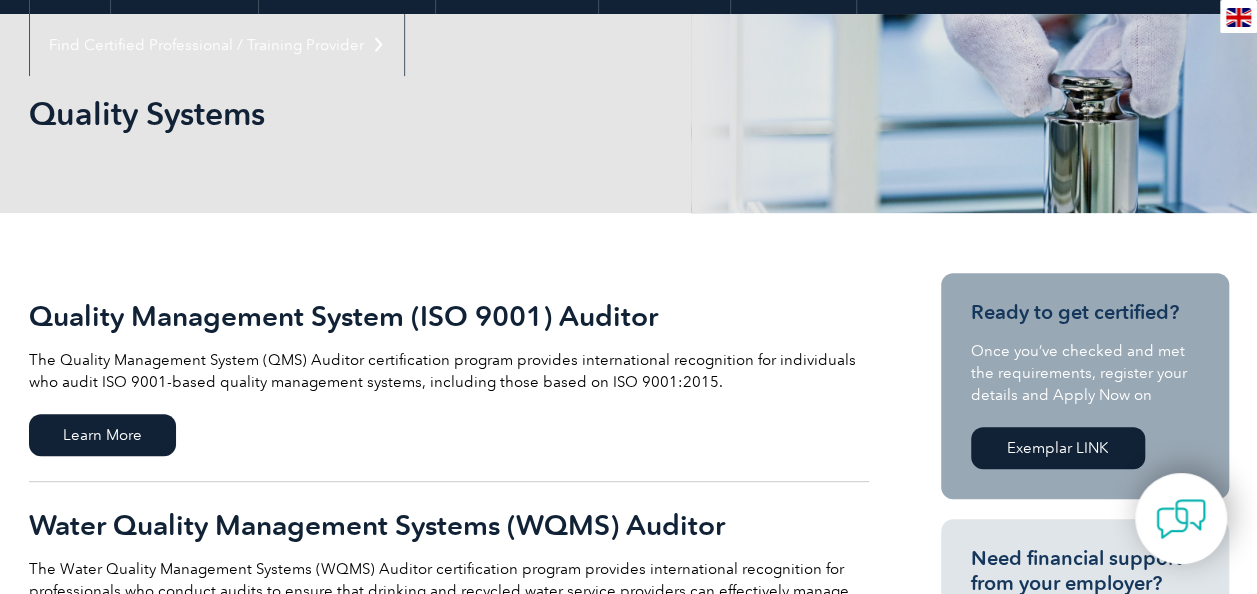scroll, scrollTop: 90, scrollLeft: 0, axis: vertical 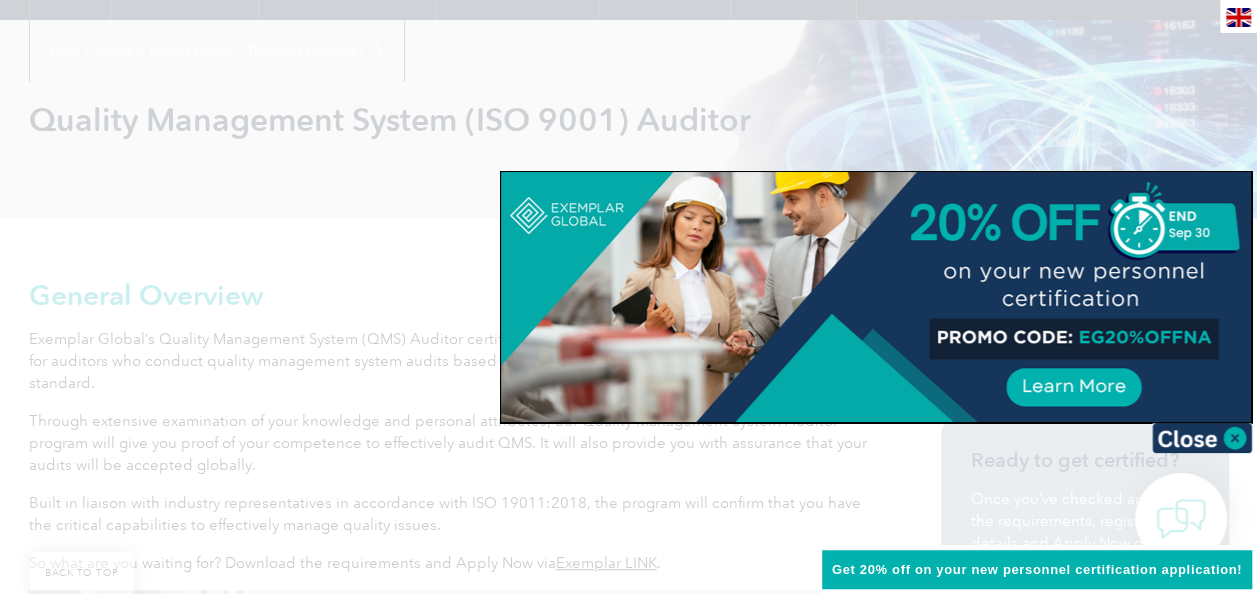click at bounding box center [876, 297] 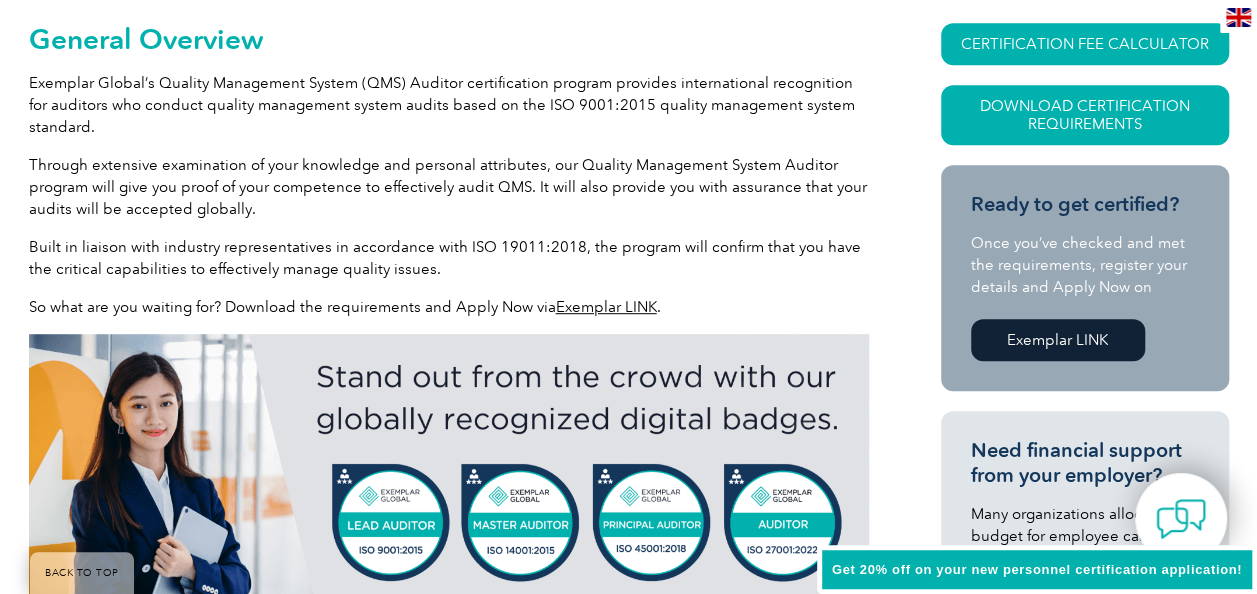 scroll, scrollTop: 513, scrollLeft: 0, axis: vertical 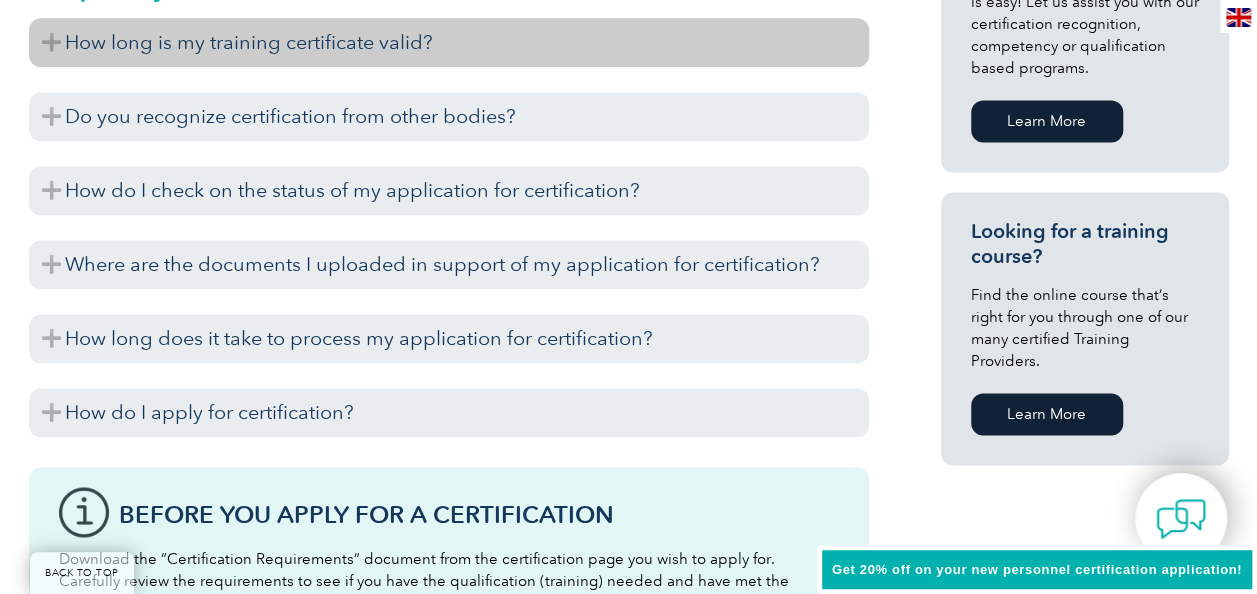 click on "How long is my training certificate valid?" at bounding box center [449, 42] 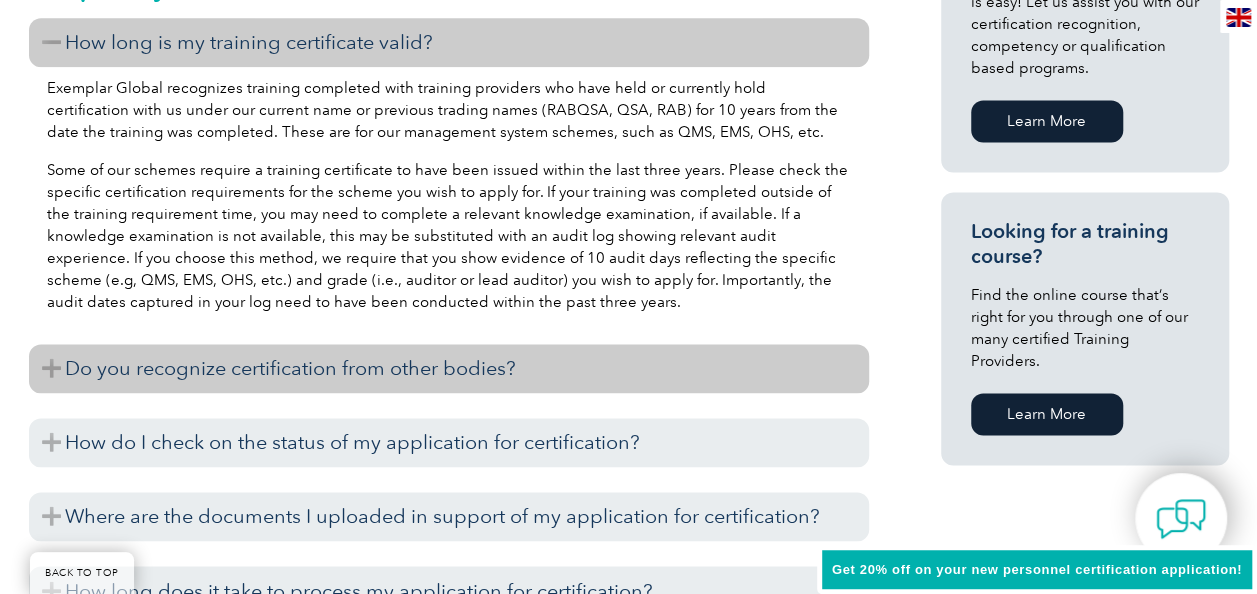 click on "Do you recognize certification from other bodies?" at bounding box center (449, 368) 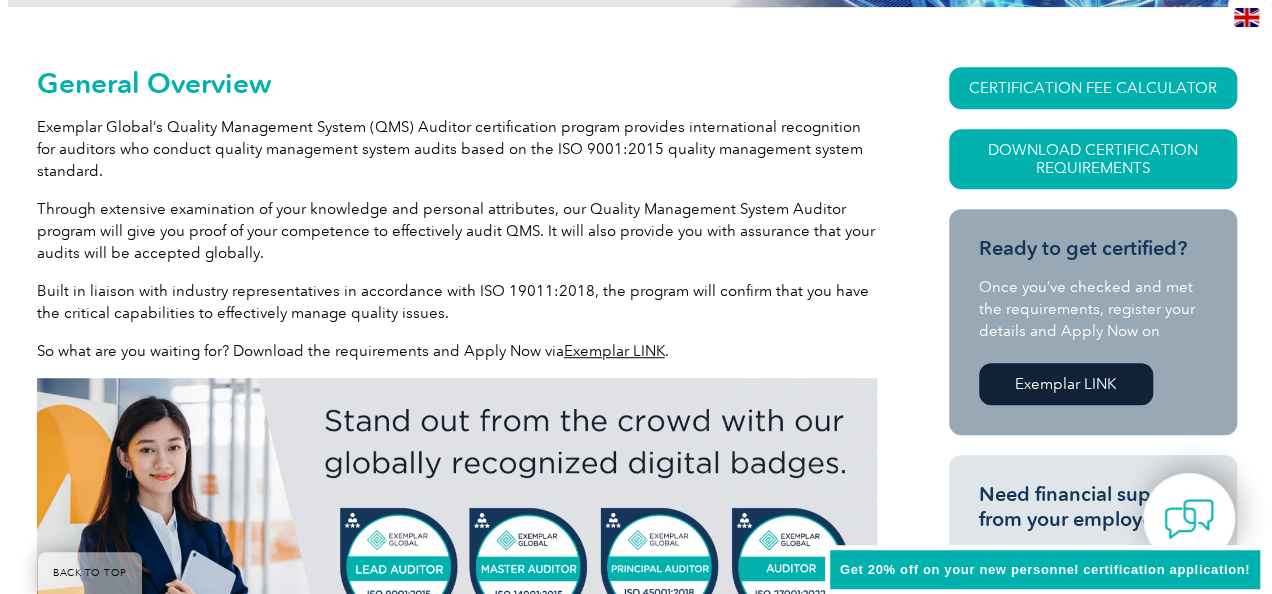scroll, scrollTop: 432, scrollLeft: 0, axis: vertical 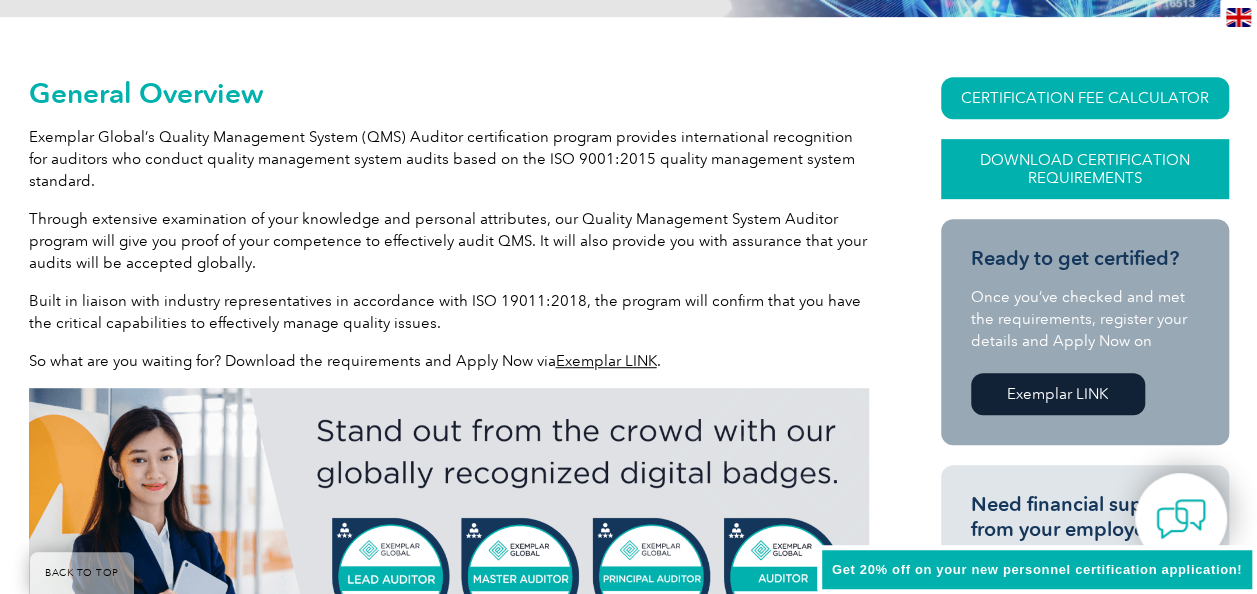 click on "Download Certification Requirements" at bounding box center (1085, 169) 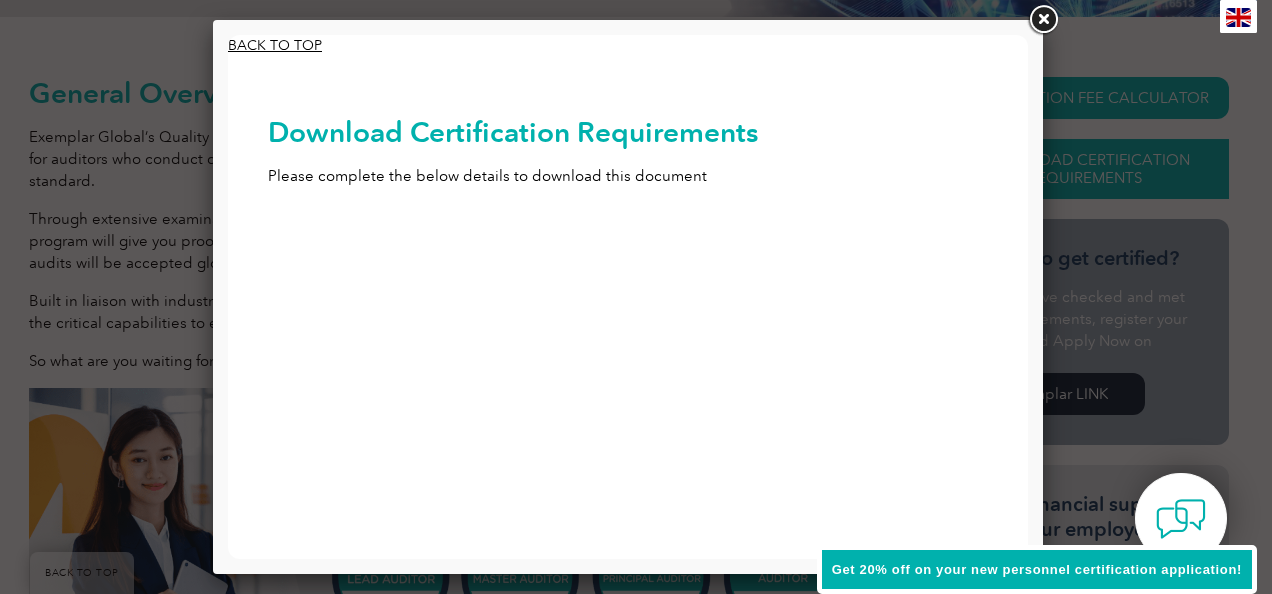 scroll, scrollTop: 0, scrollLeft: 0, axis: both 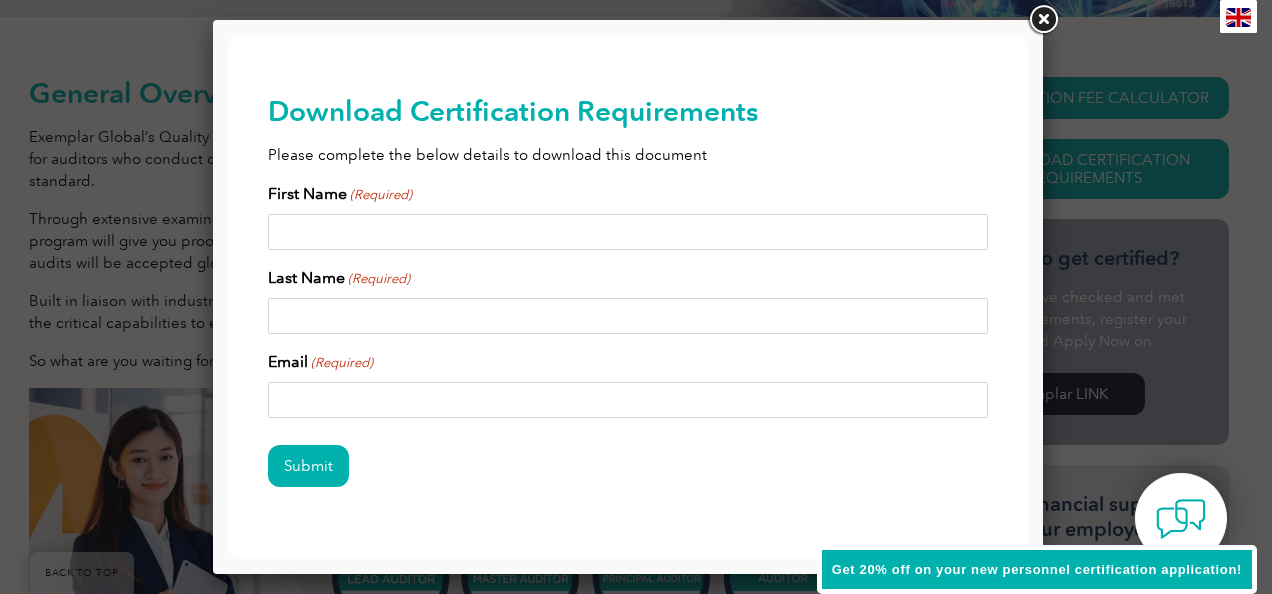 click on "First Name (Required)" at bounding box center [628, 232] 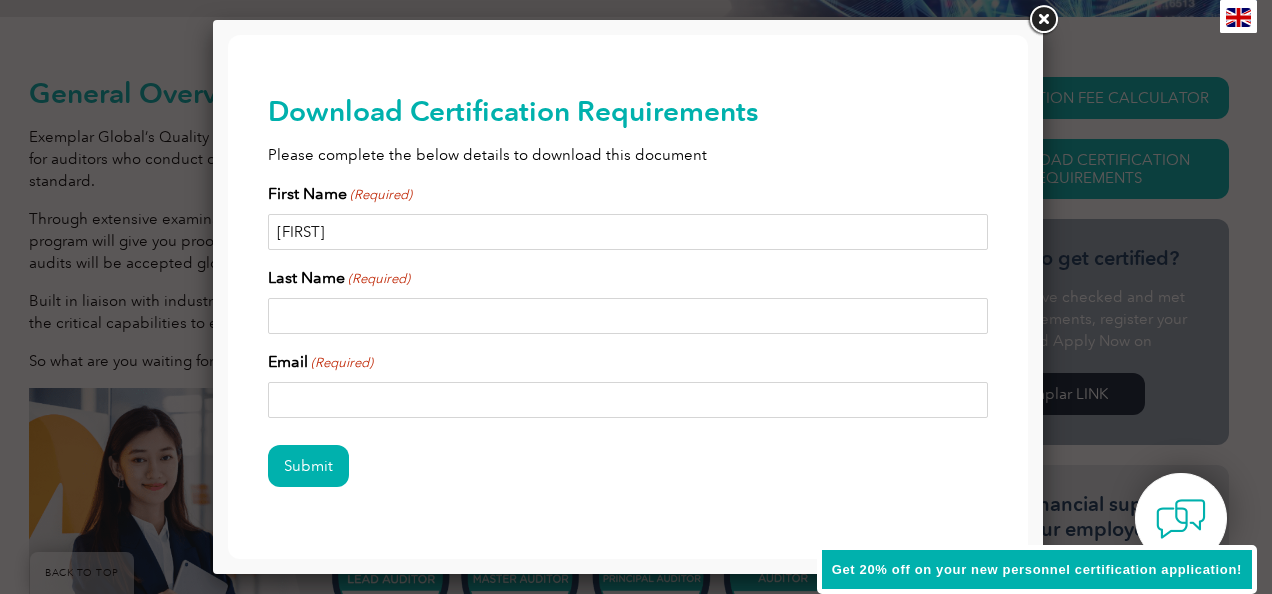 type on "Sara" 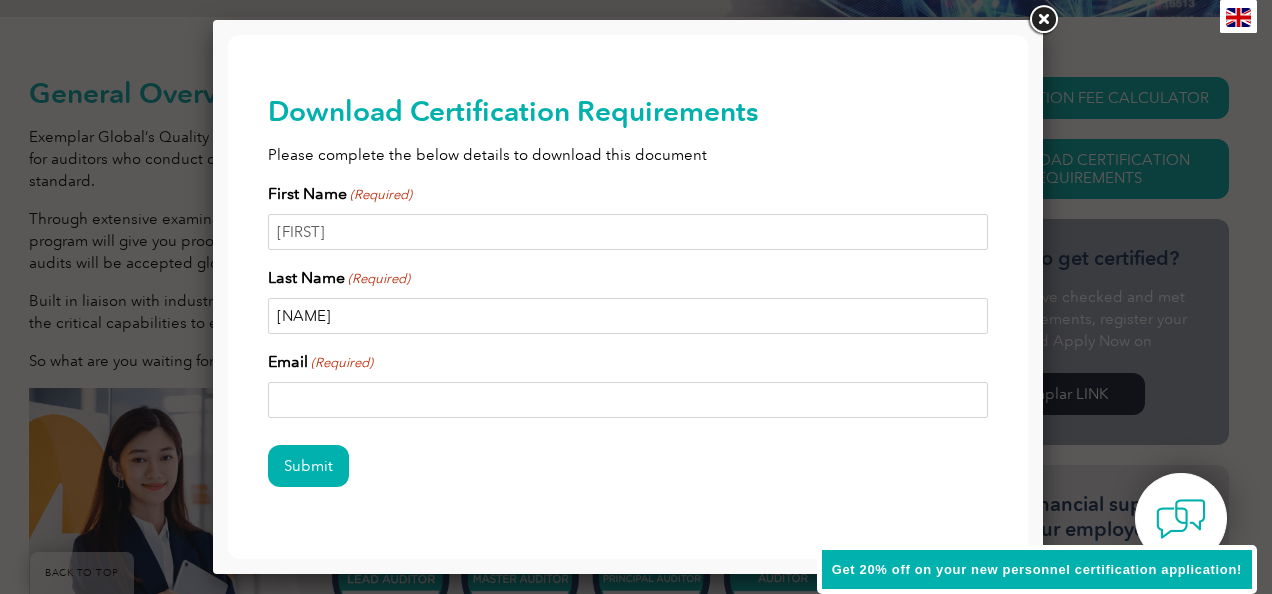type on "Sjoberg" 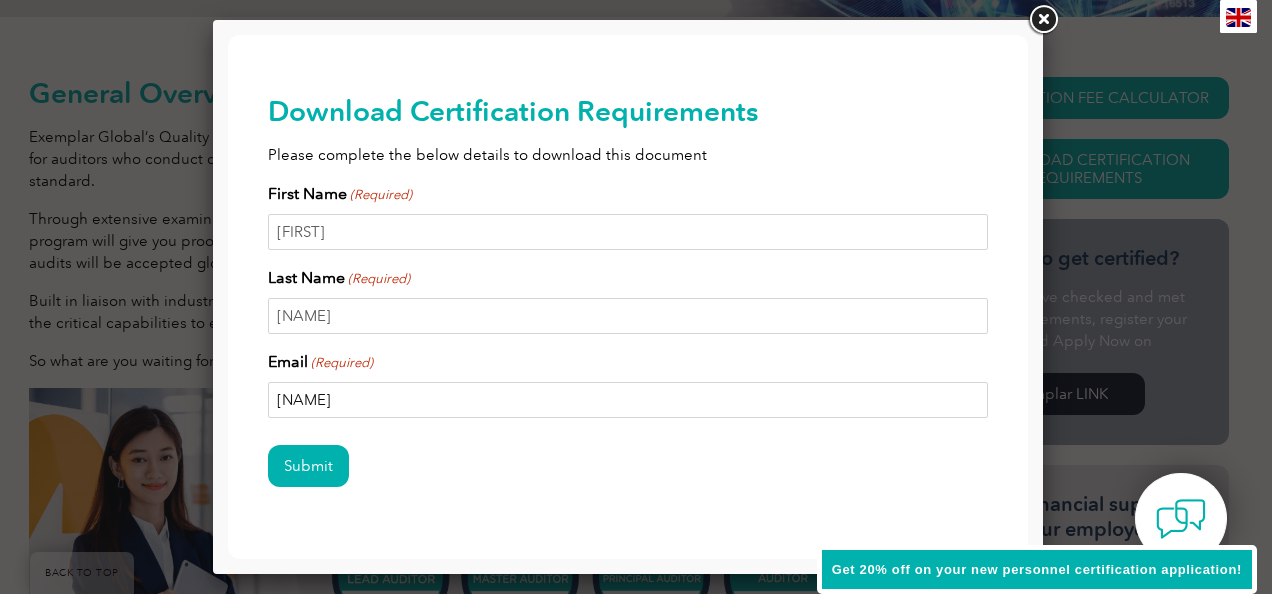 type on "ssjoberg@the-center.org" 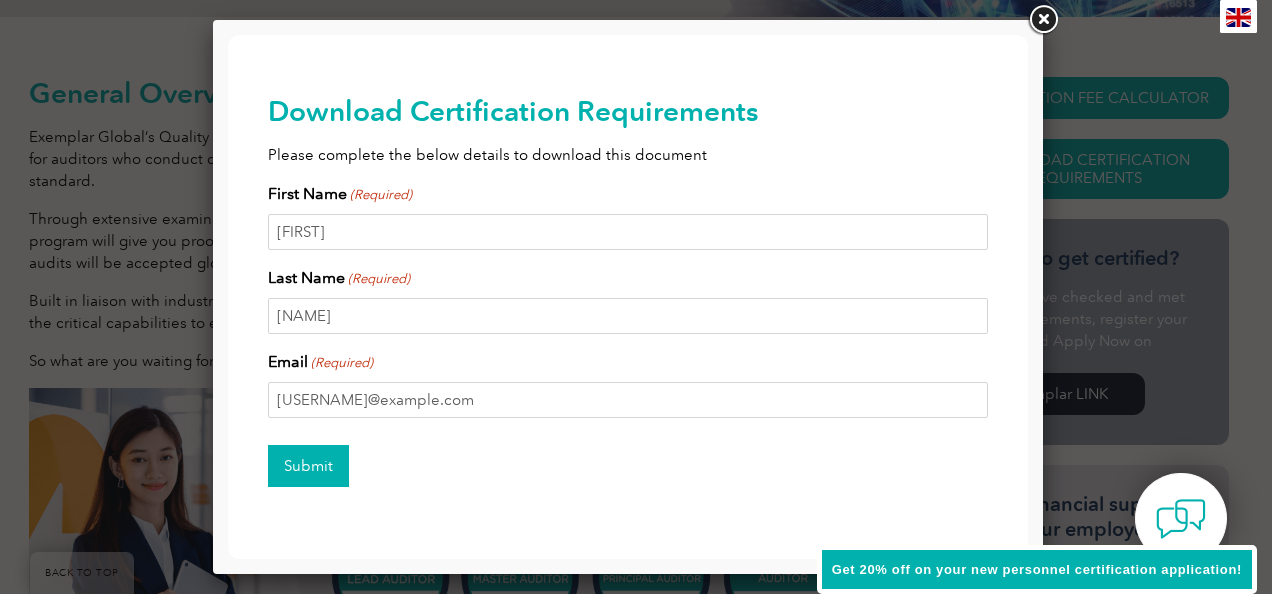 click on "Submit" at bounding box center (308, 466) 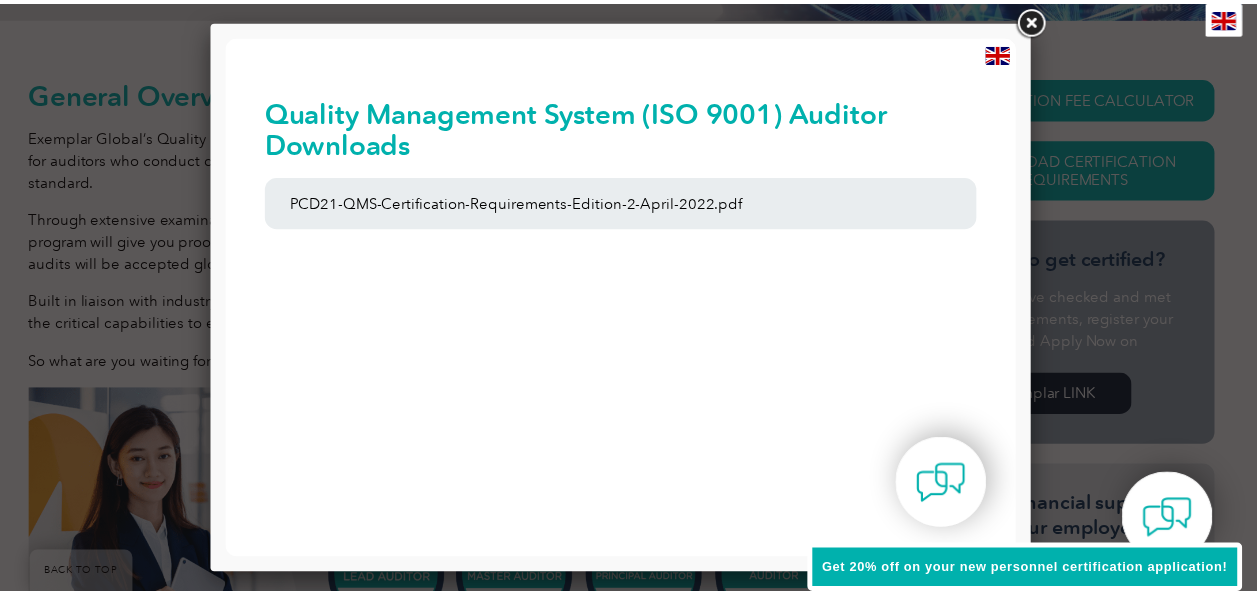 scroll, scrollTop: 0, scrollLeft: 0, axis: both 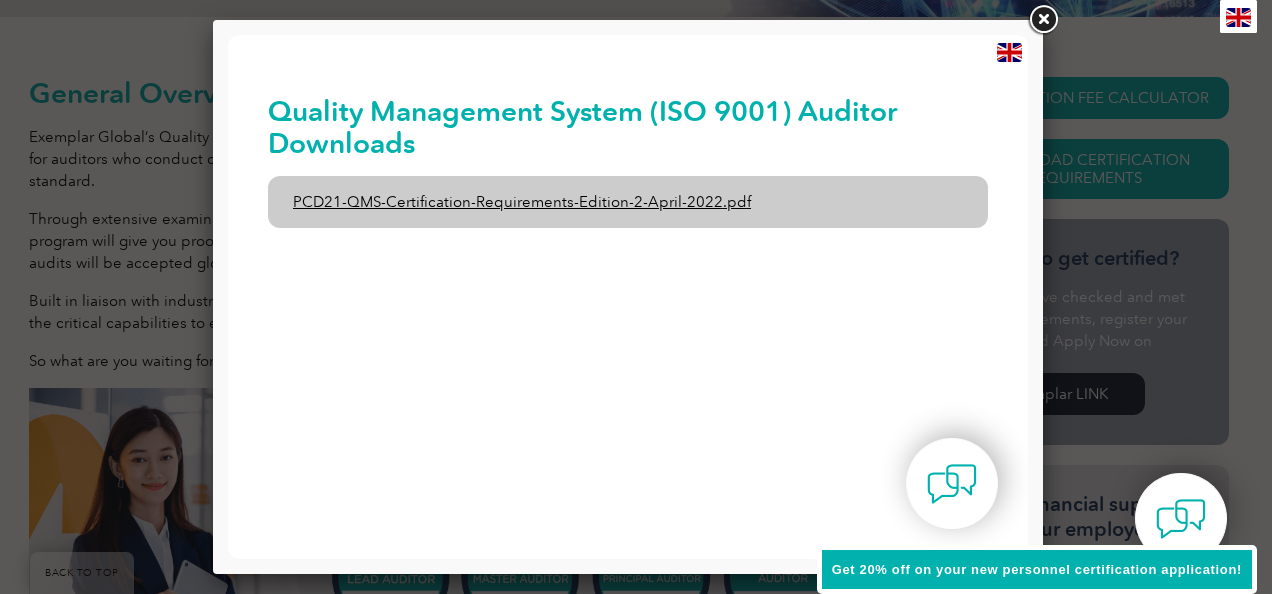 click on "PCD21-QMS-Certification-Requirements-Edition-2-April-2022.pdf" at bounding box center [628, 202] 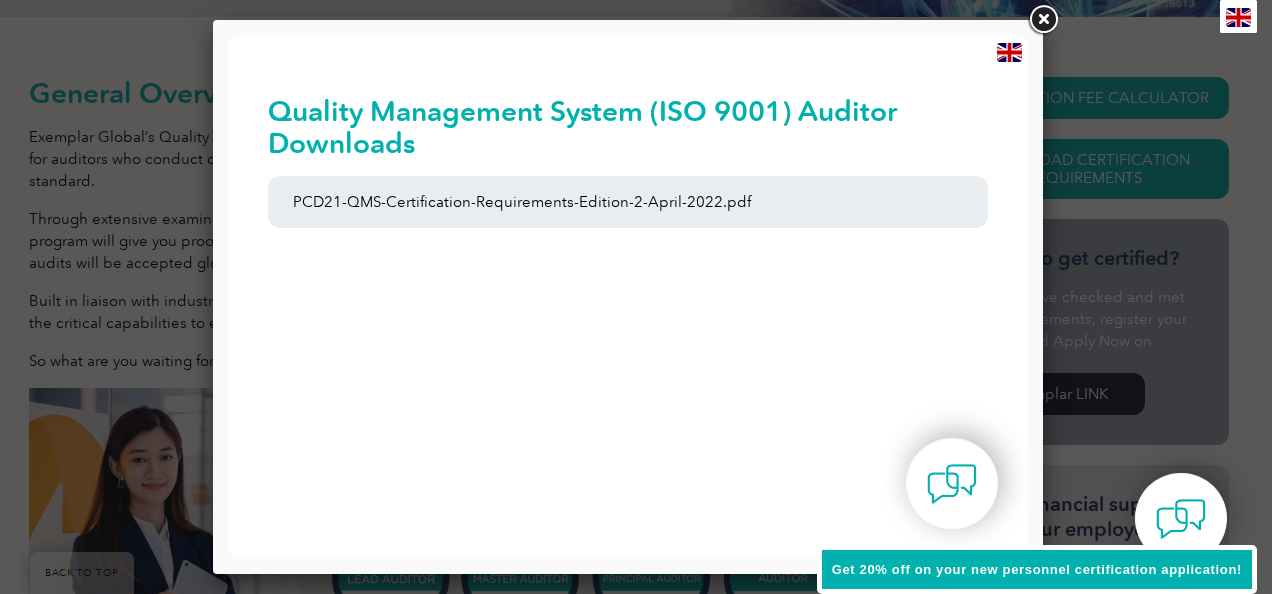 click at bounding box center [1043, 20] 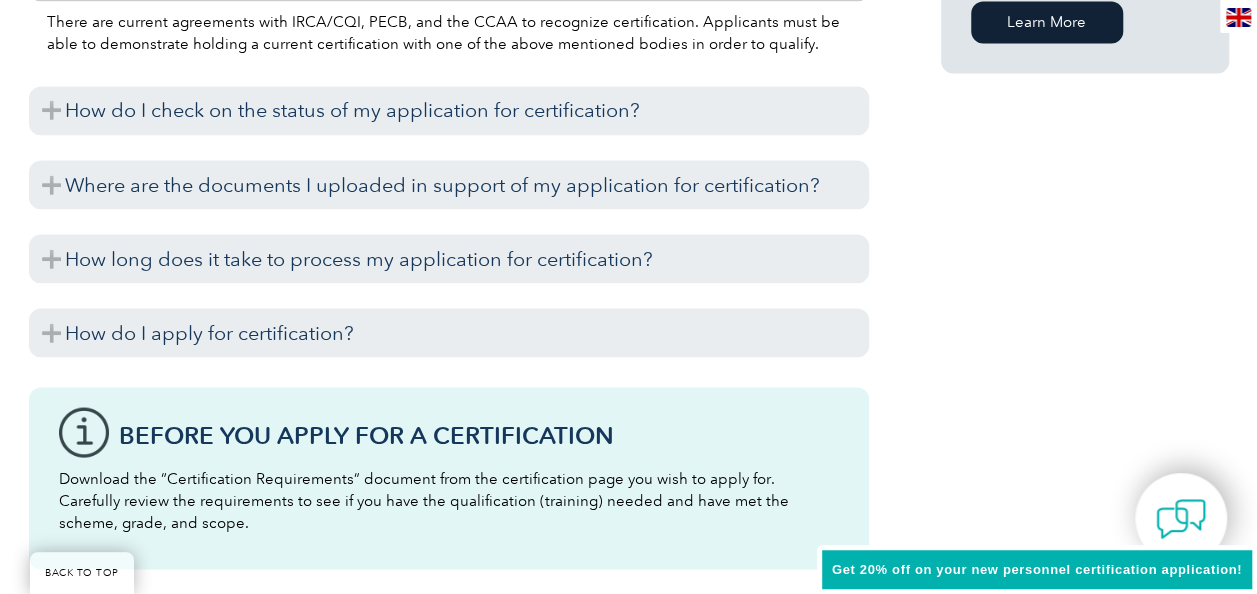 scroll, scrollTop: 1738, scrollLeft: 0, axis: vertical 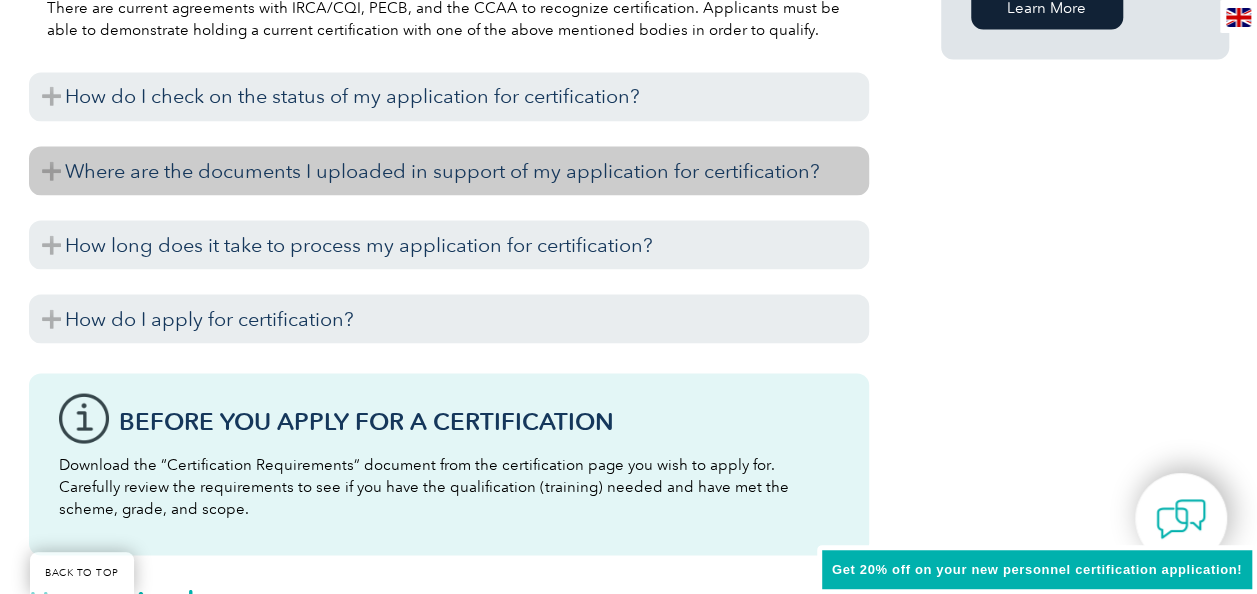 click on "Where are the documents I uploaded in support of my application for certification?" at bounding box center [449, 170] 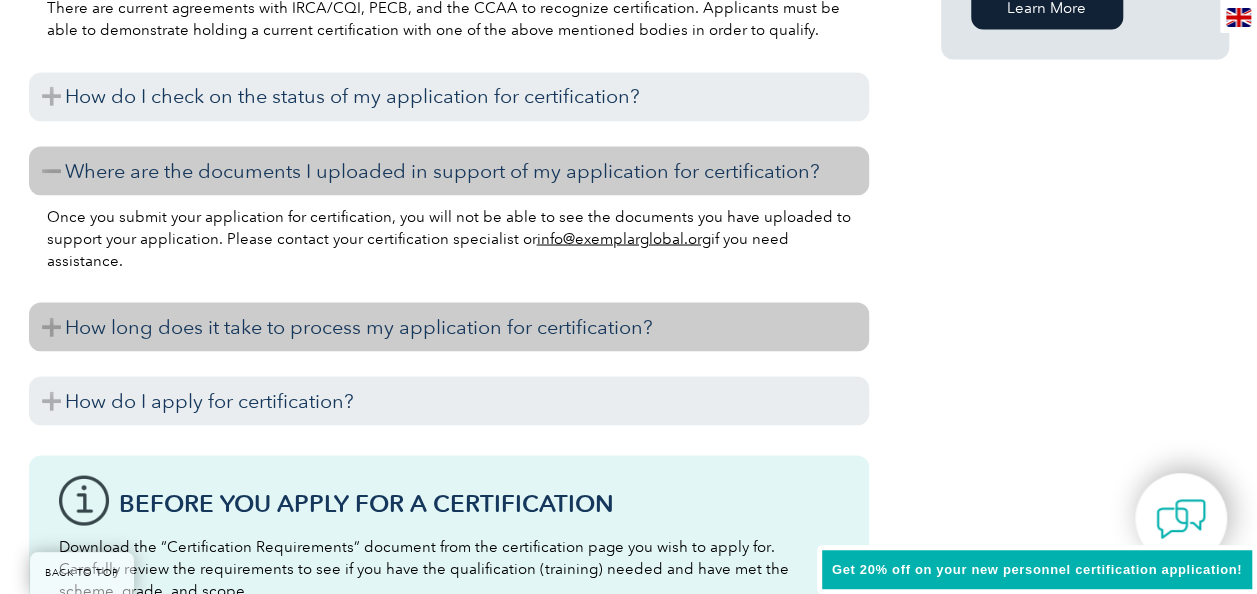 click on "How long does it take to process my application for certification?" at bounding box center (449, 326) 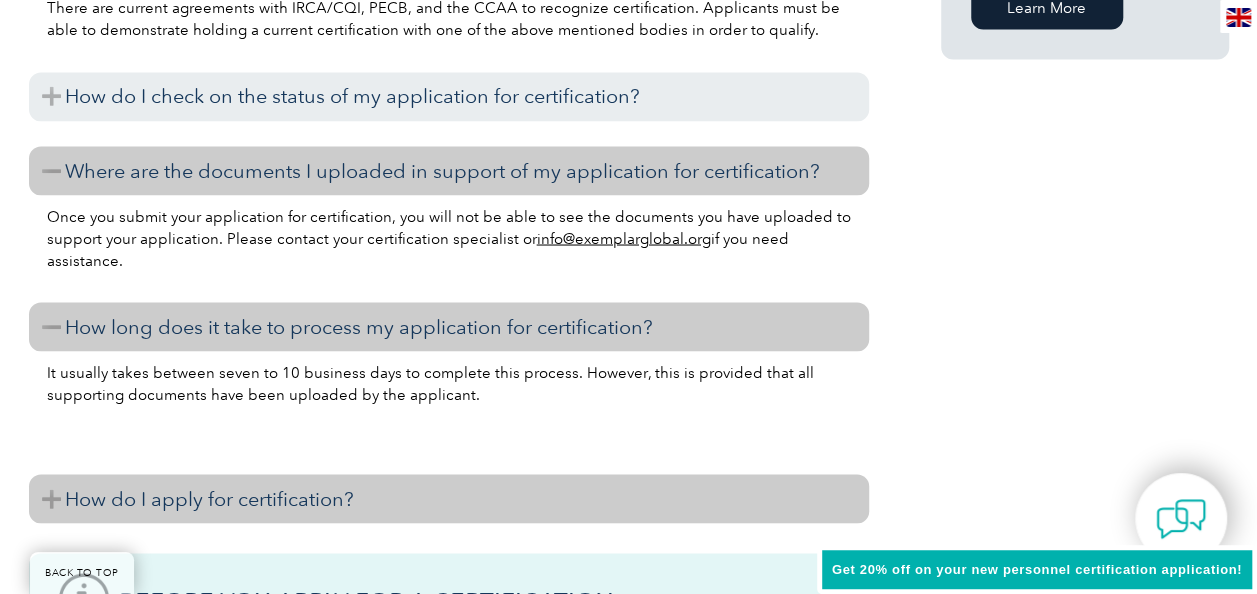 click on "How do I apply for certification?" at bounding box center (449, 498) 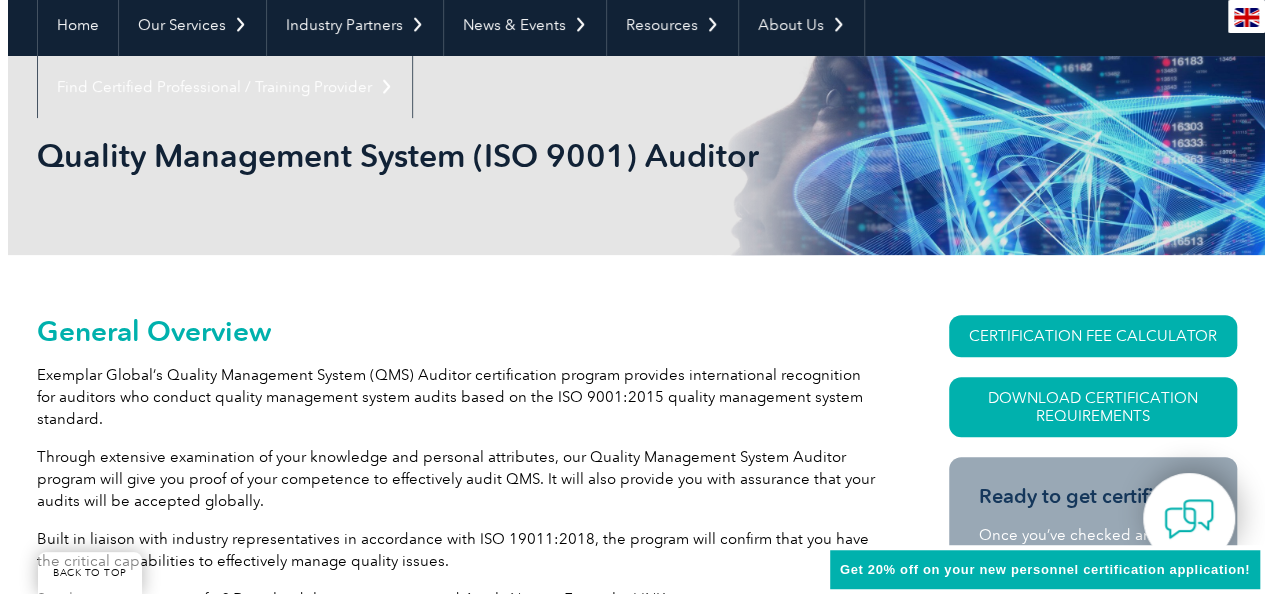 scroll, scrollTop: 190, scrollLeft: 0, axis: vertical 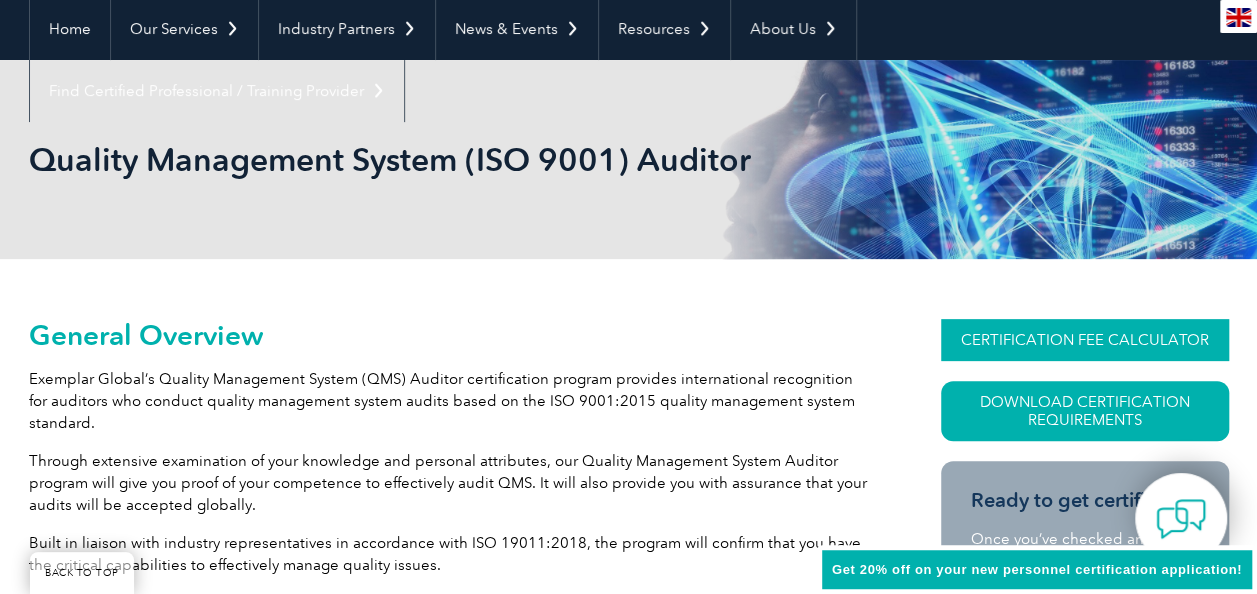 click on "CERTIFICATION FEE CALCULATOR" at bounding box center [1085, 340] 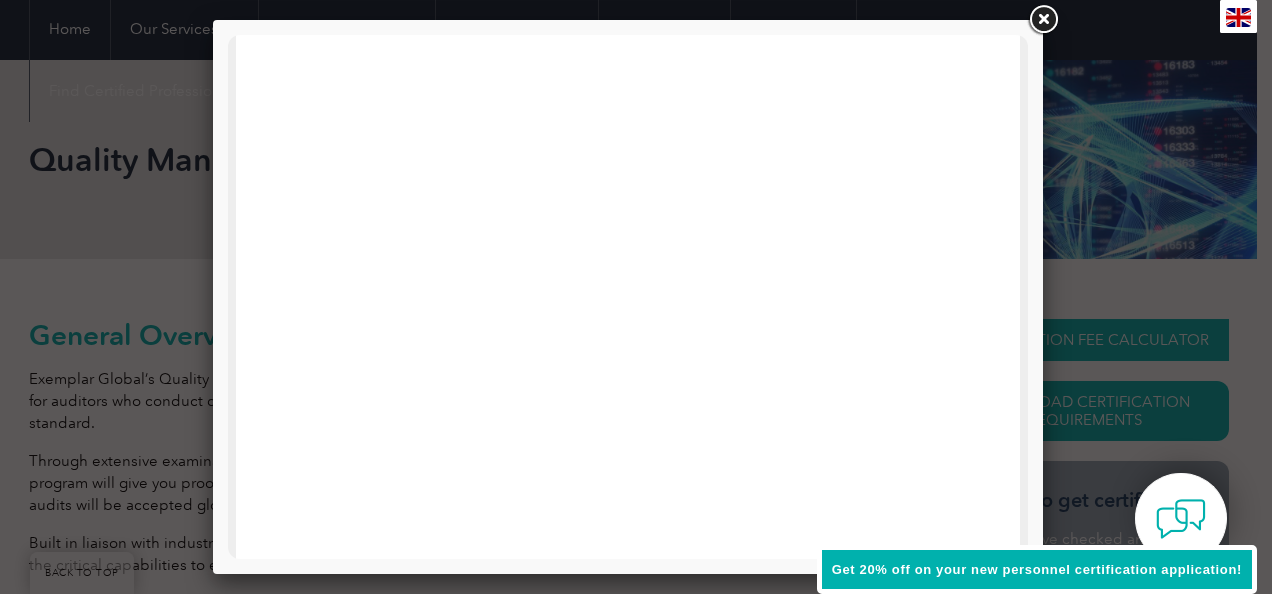 scroll, scrollTop: 0, scrollLeft: 0, axis: both 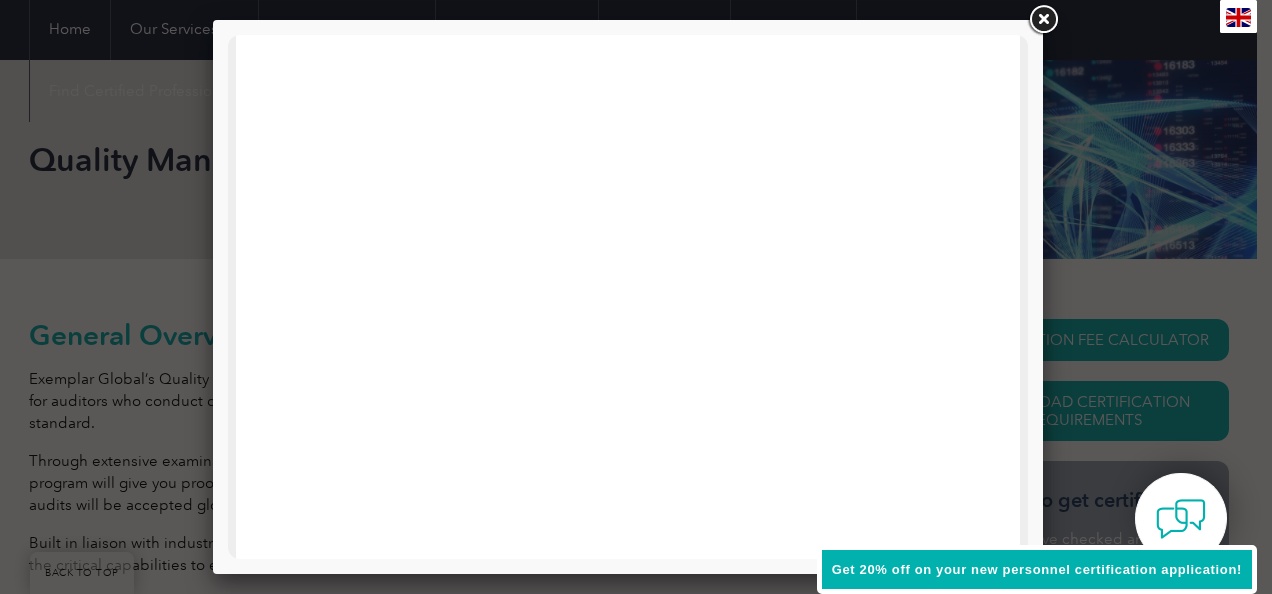 click at bounding box center (1043, 20) 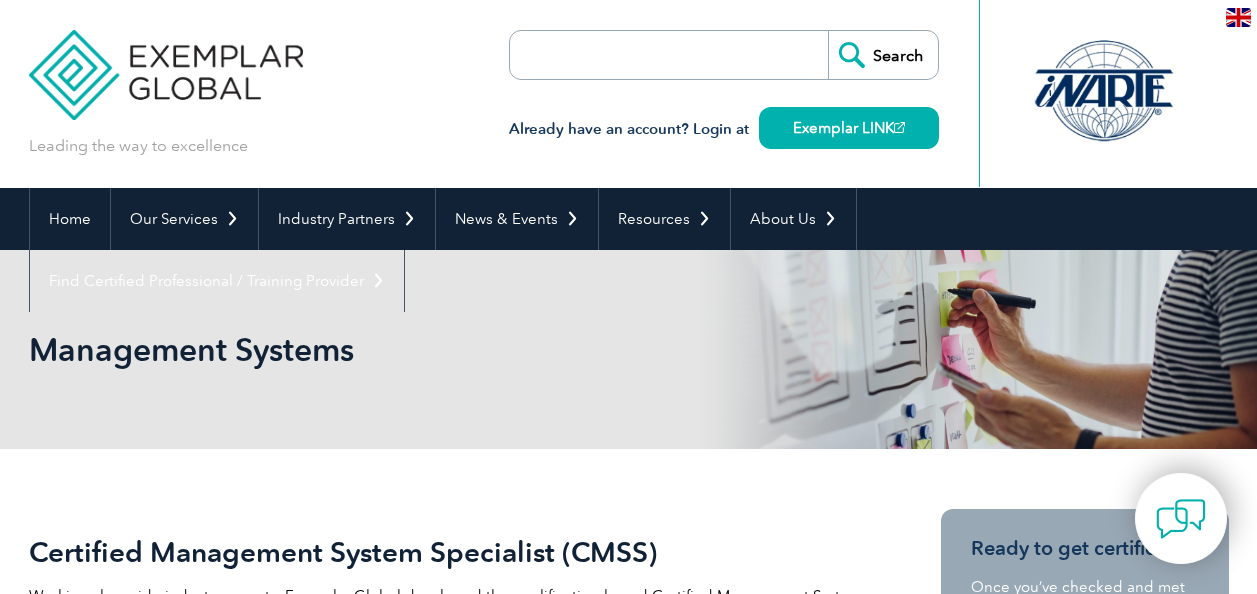 scroll, scrollTop: 0, scrollLeft: 0, axis: both 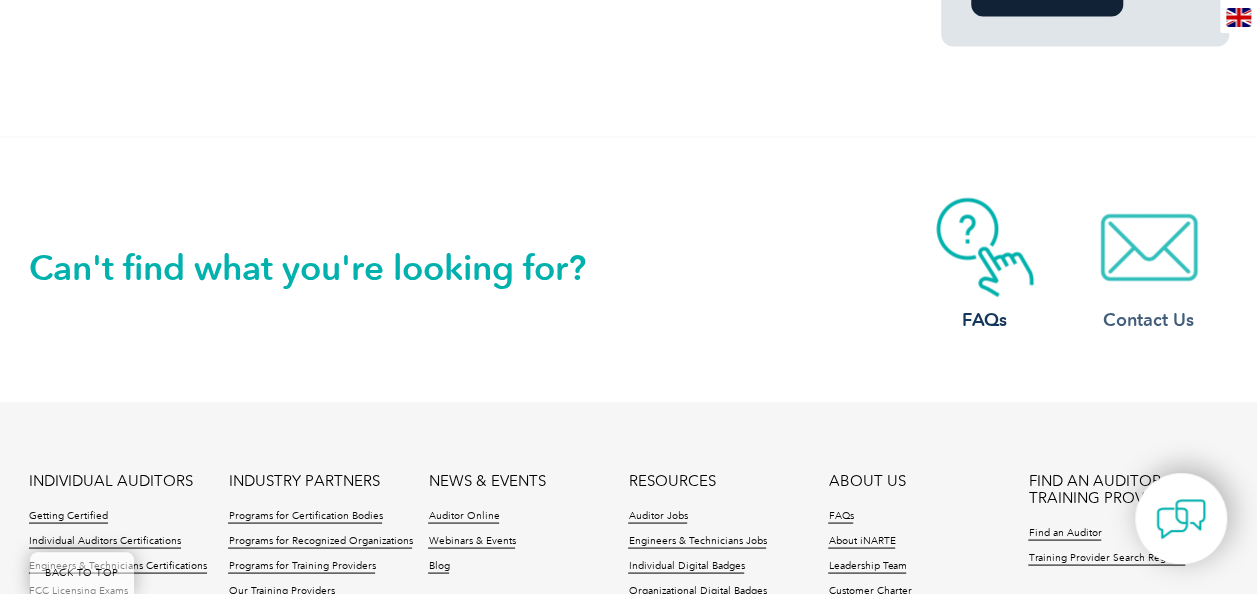click at bounding box center (1149, 247) 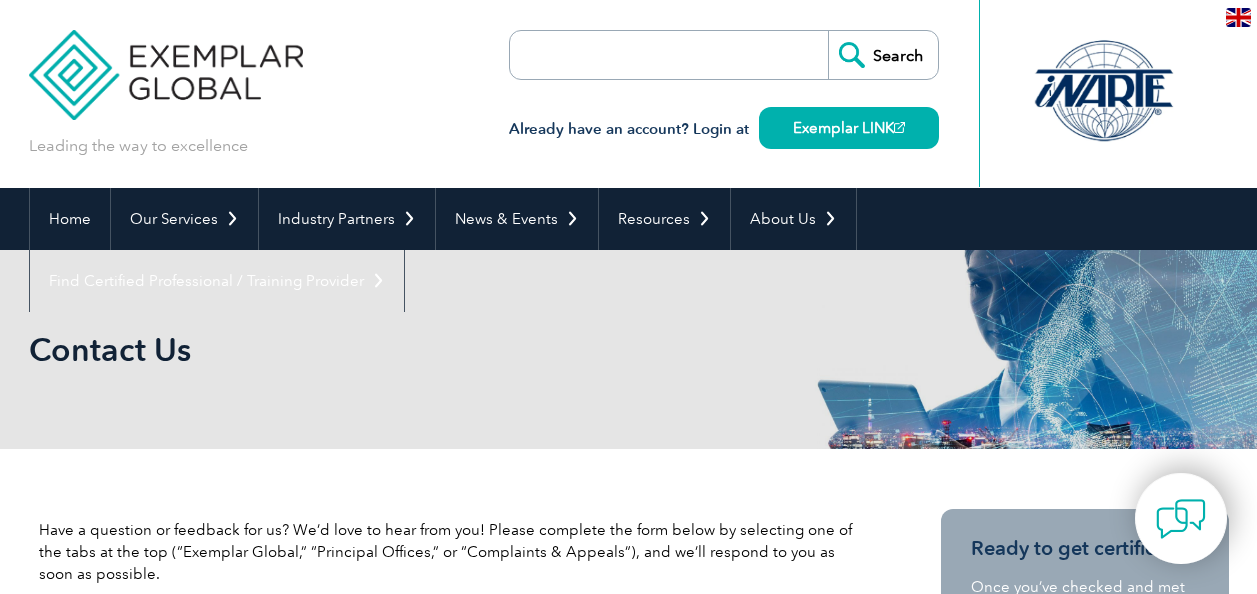 scroll, scrollTop: 0, scrollLeft: 0, axis: both 